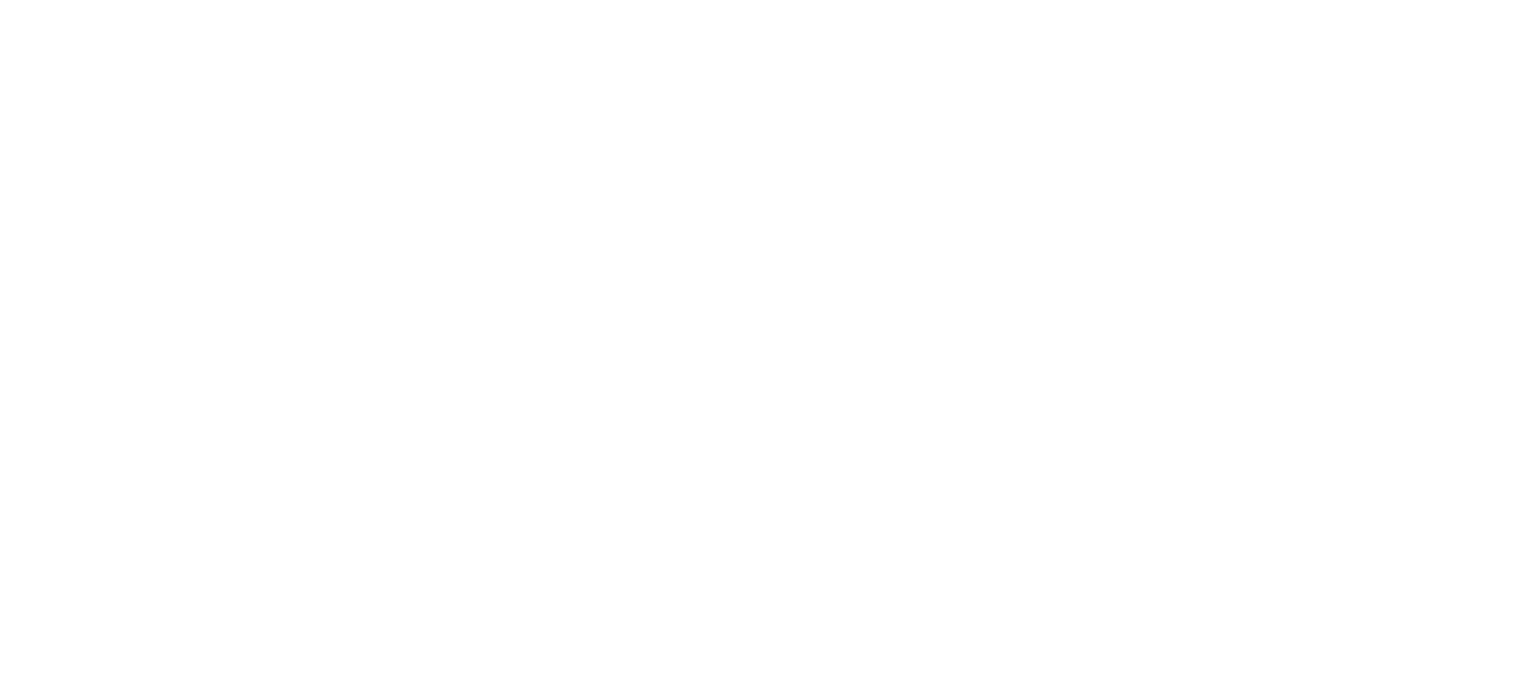 scroll, scrollTop: 0, scrollLeft: 0, axis: both 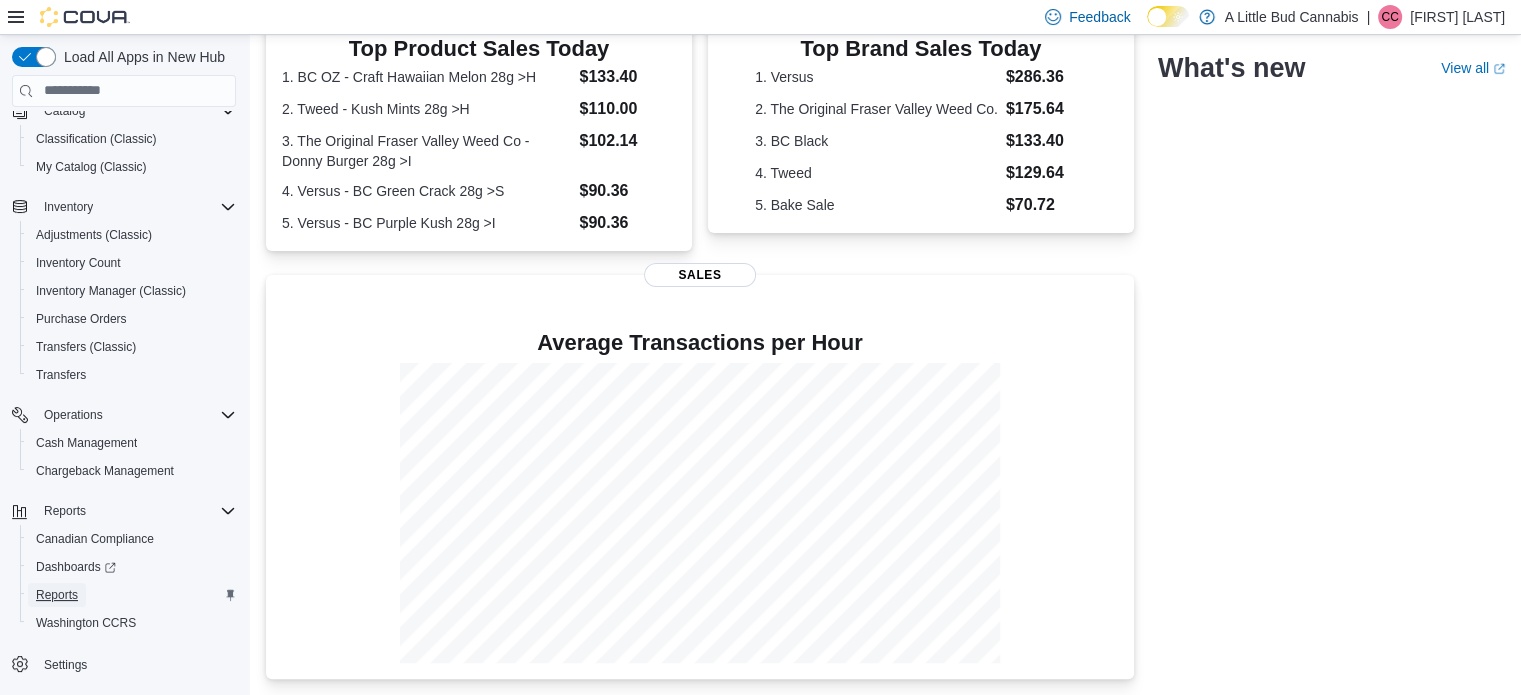 click on "Reports" at bounding box center (57, 595) 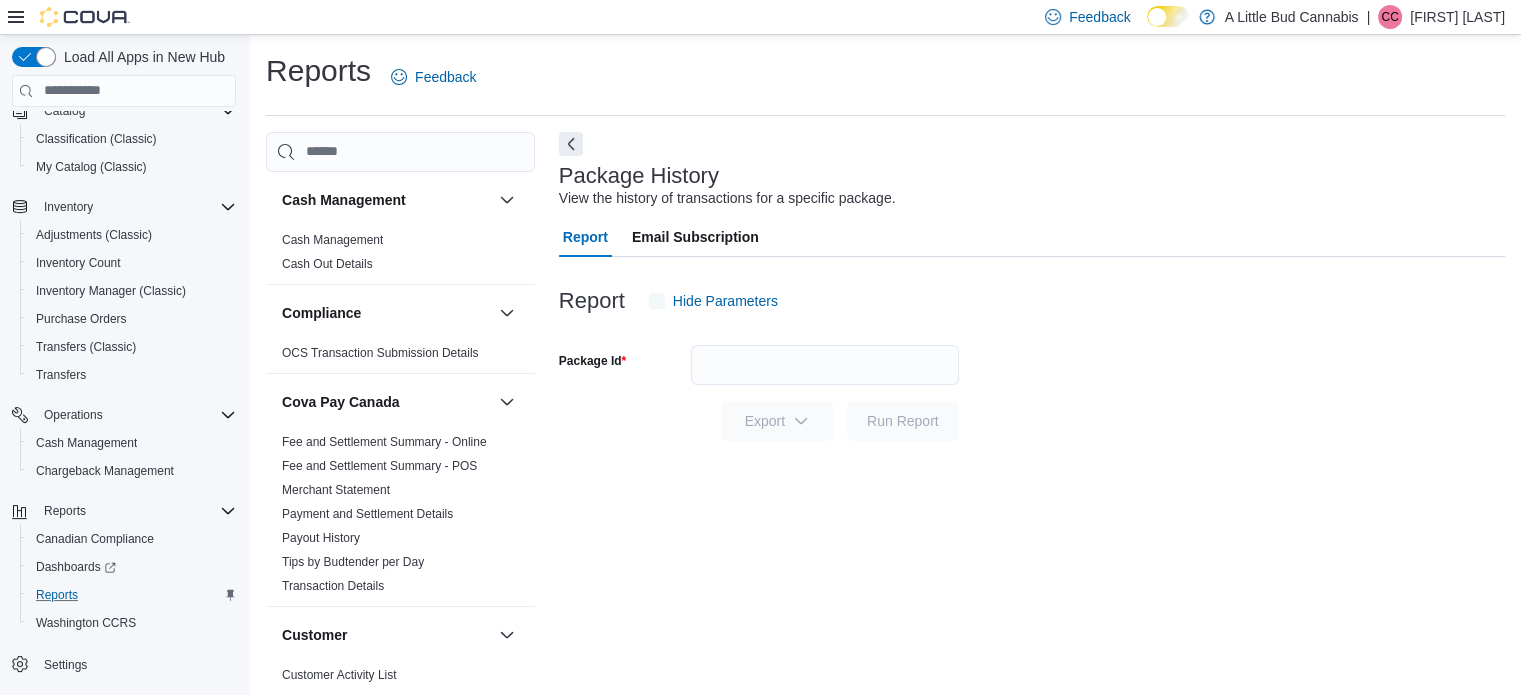 scroll, scrollTop: 13, scrollLeft: 0, axis: vertical 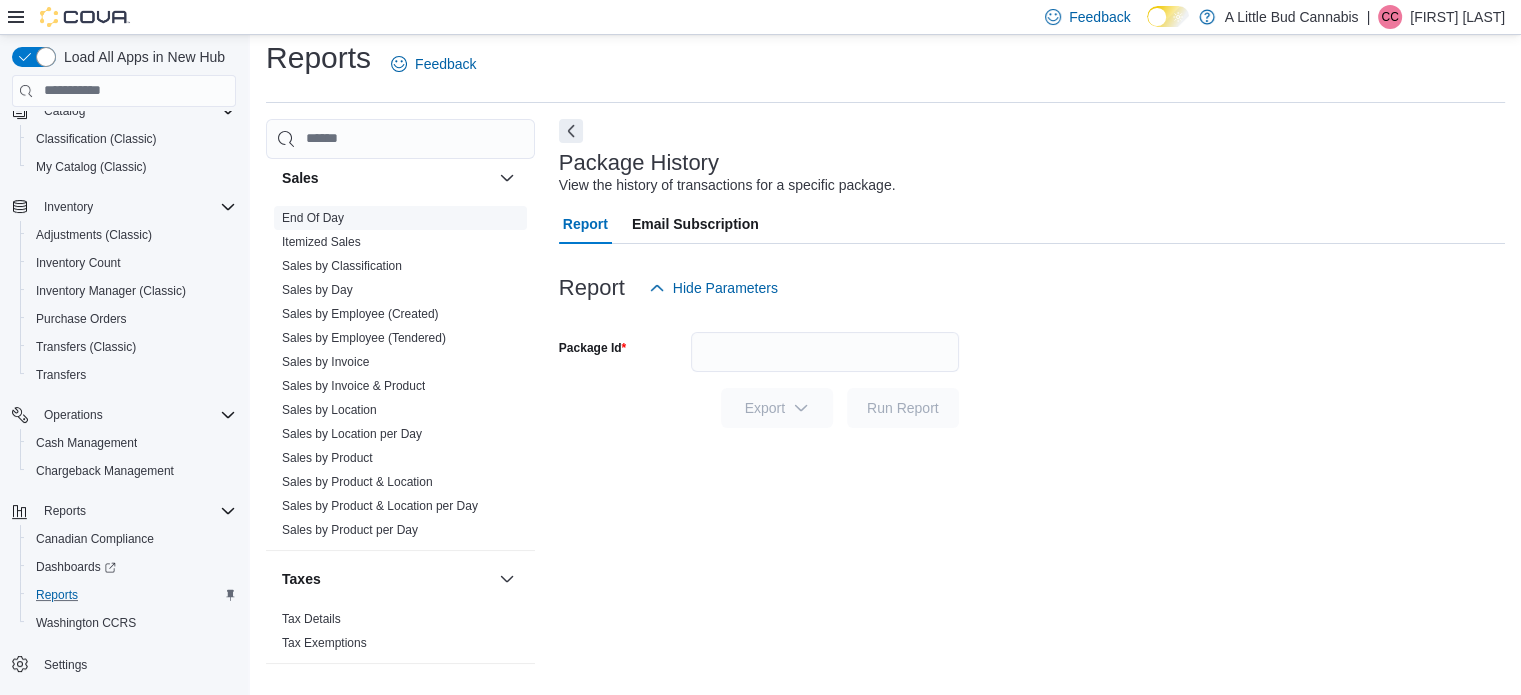 click on "End Of Day" at bounding box center [313, 218] 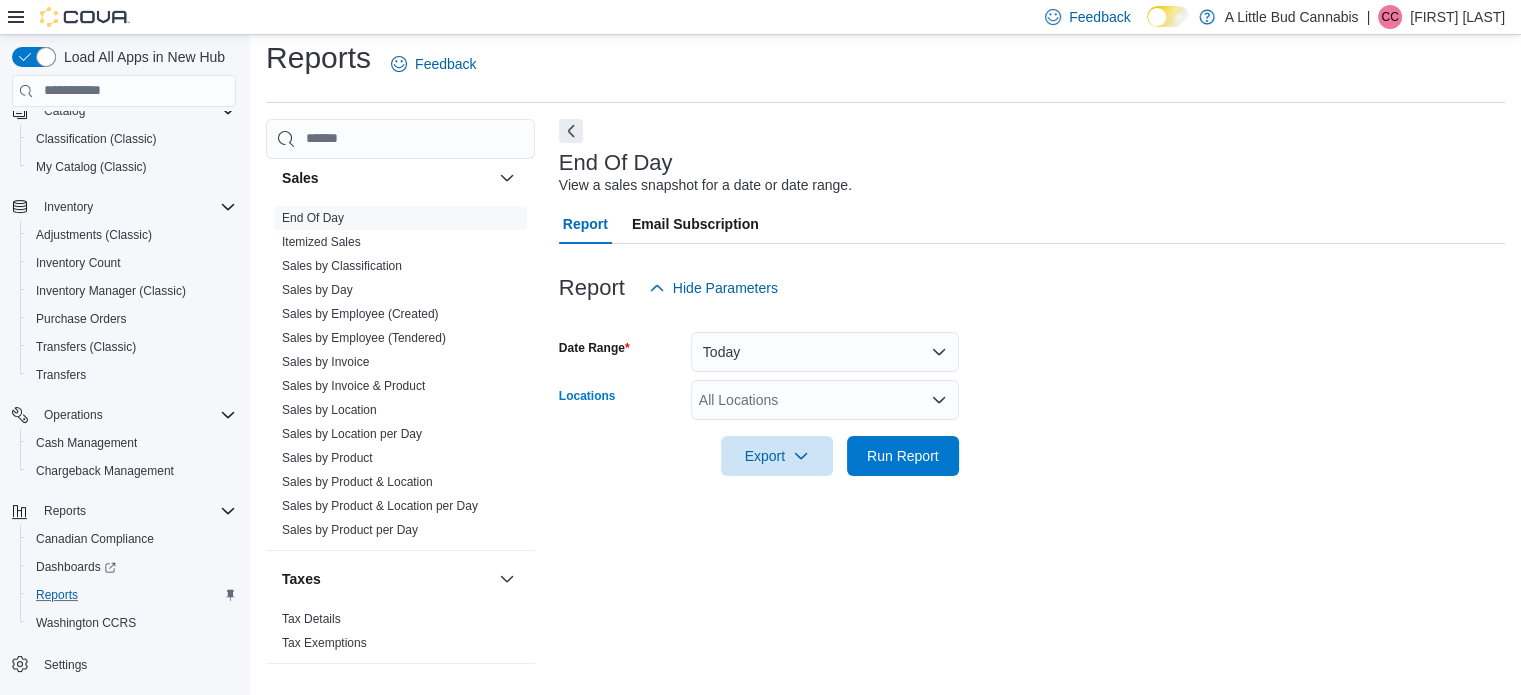 click on "All Locations" at bounding box center (825, 400) 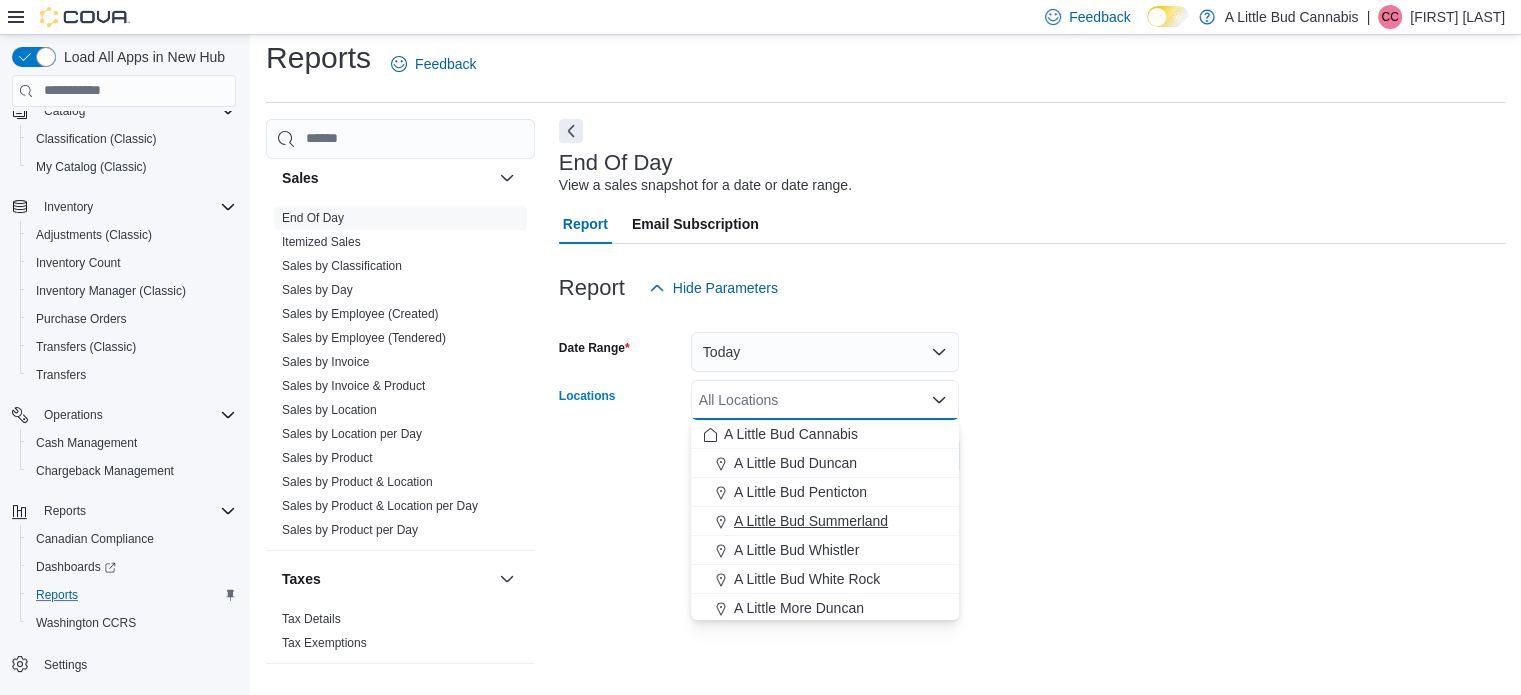 click on "A Little Bud Summerland" at bounding box center (811, 521) 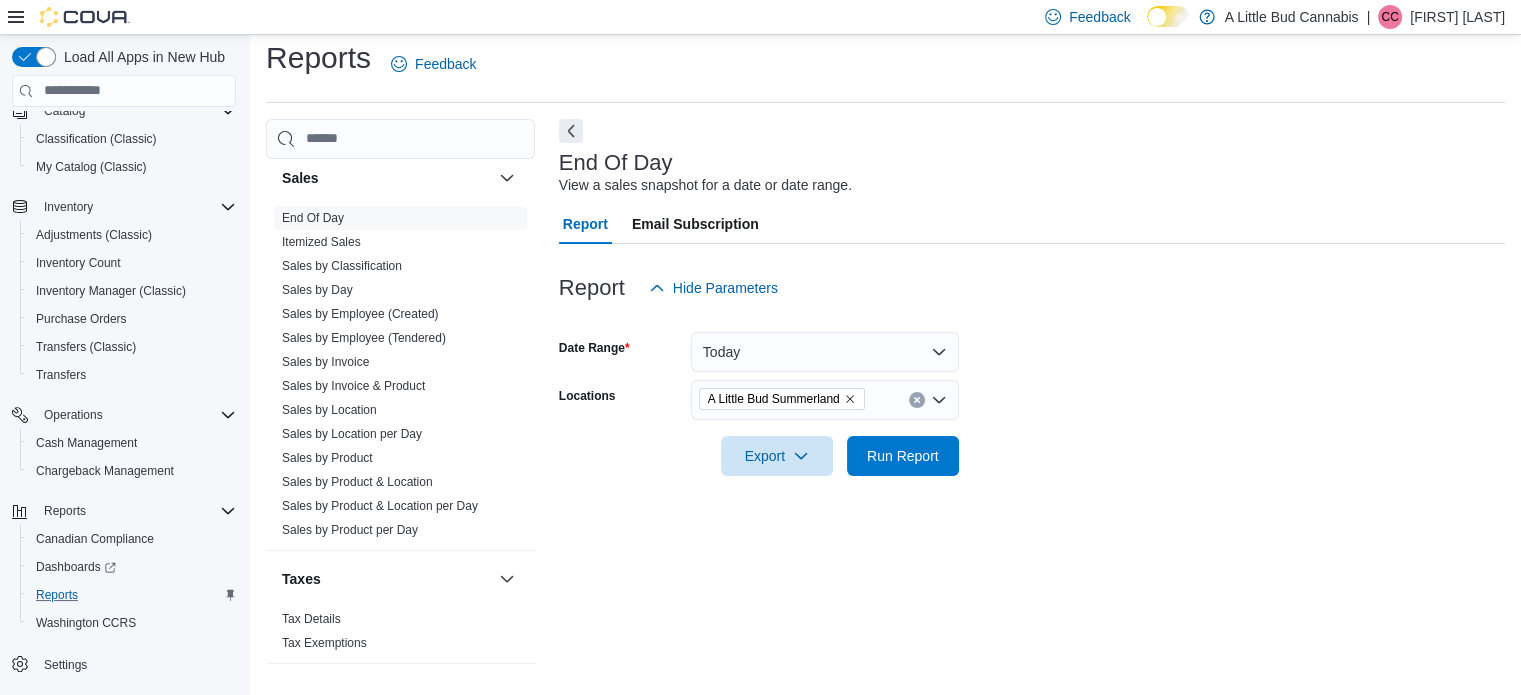 click on "Date Range Today Locations A Little Bud Summerland Export  Run Report" at bounding box center (1032, 392) 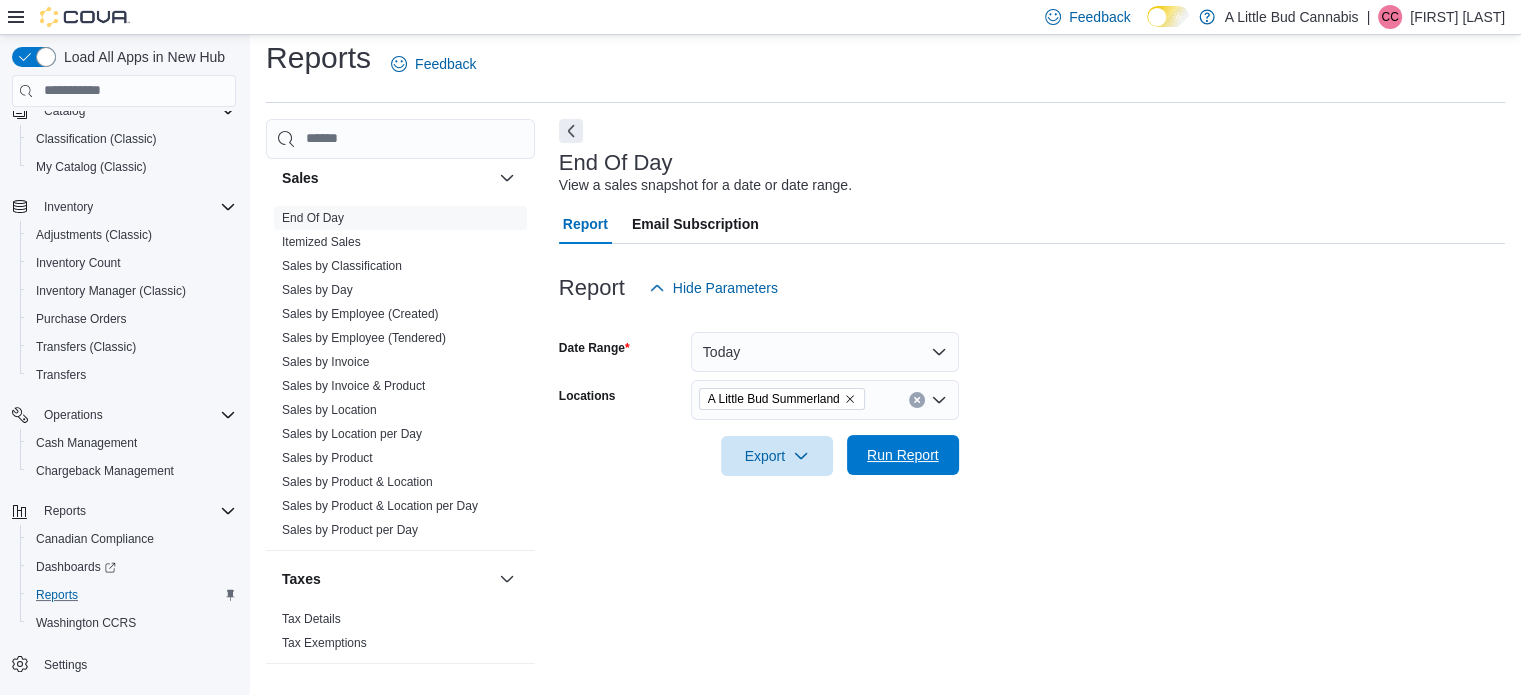 click on "Run Report" at bounding box center (903, 455) 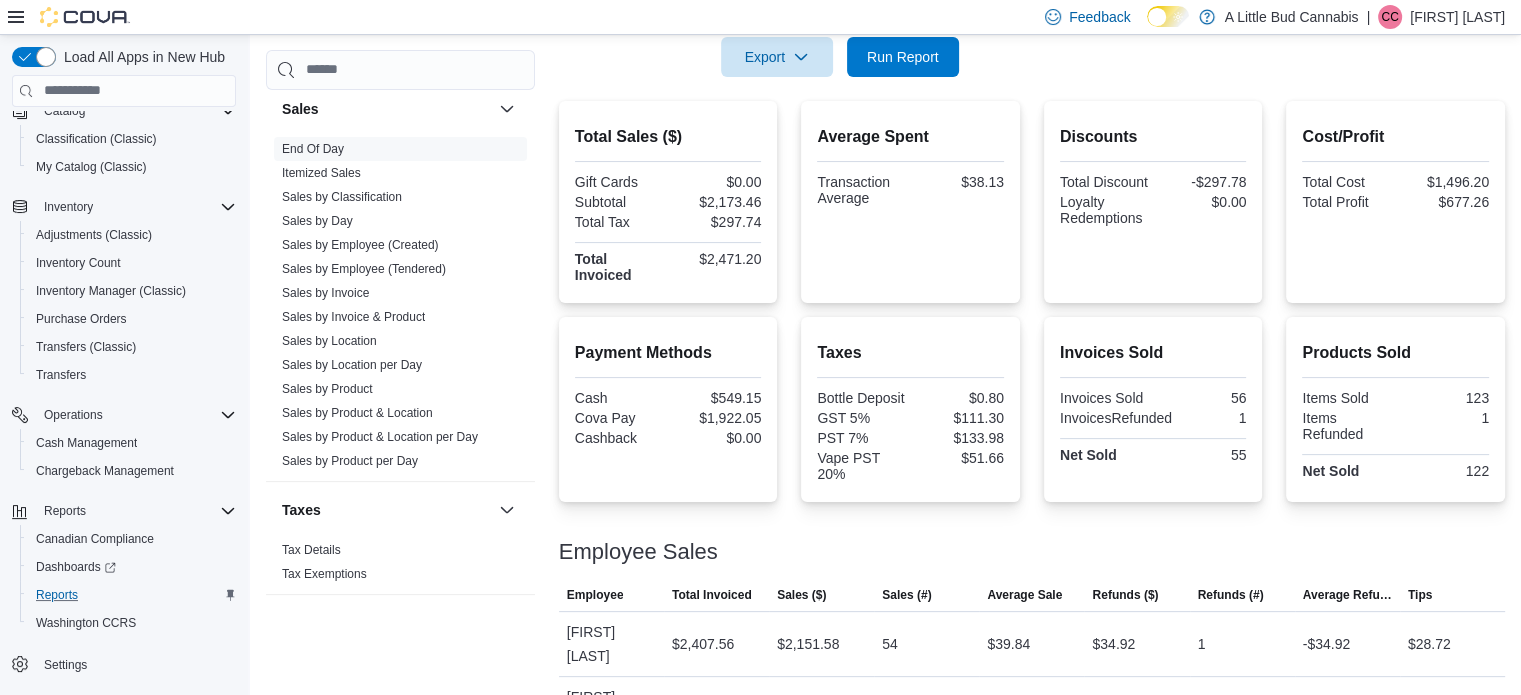 scroll, scrollTop: 425, scrollLeft: 0, axis: vertical 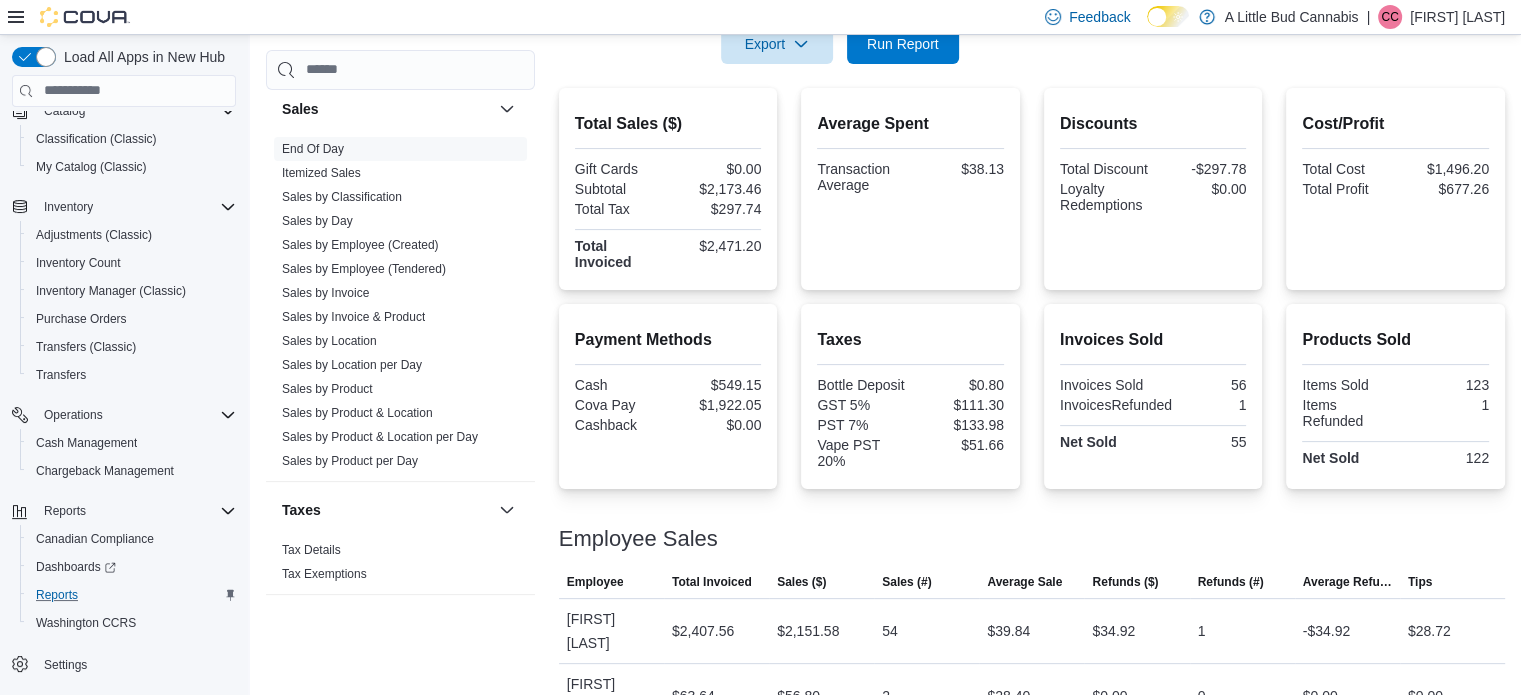 click on "Total Sales ($) Gift Cards $0.00 Subtotal $2,173.46 Total Tax $297.74 Total Invoiced $2,471.20 Average Spent Transaction Average $38.13 Discounts Total Discount -$297.78 Loyalty Redemptions $0.00 Cost/Profit Total Cost $1,496.20 Total Profit $677.26 Payment Methods Cash $549.15 Cova Pay $1,922.05 Cashback $0.00 Taxes Bottle Deposit $0.80 GST 5% $111.30 PST 7% $133.98 Vape PST 20% $51.66 Invoices Sold Invoices Sold 56 InvoicesRefunded 1 Net Sold 55 Products Sold Items Sold 123 Items Refunded 1 Net Sold 122 Employee Sales   This table contains 2 rows. Employee Total Invoiced Sales ($) Sales (#) Average Sale Refunds ($) Refunds (#) Average Refund Tips Employee [FIRST] [LAST] Total Invoiced $2,407.56 Sales ($) $2,151.58 Sales (#) 54 Average Sale $39.84 Refunds ($) $34.92 Refunds (#) 1 Average Refund -$34.92 Tips $28.72 Employee $63.64 2 0" at bounding box center [1032, 408] 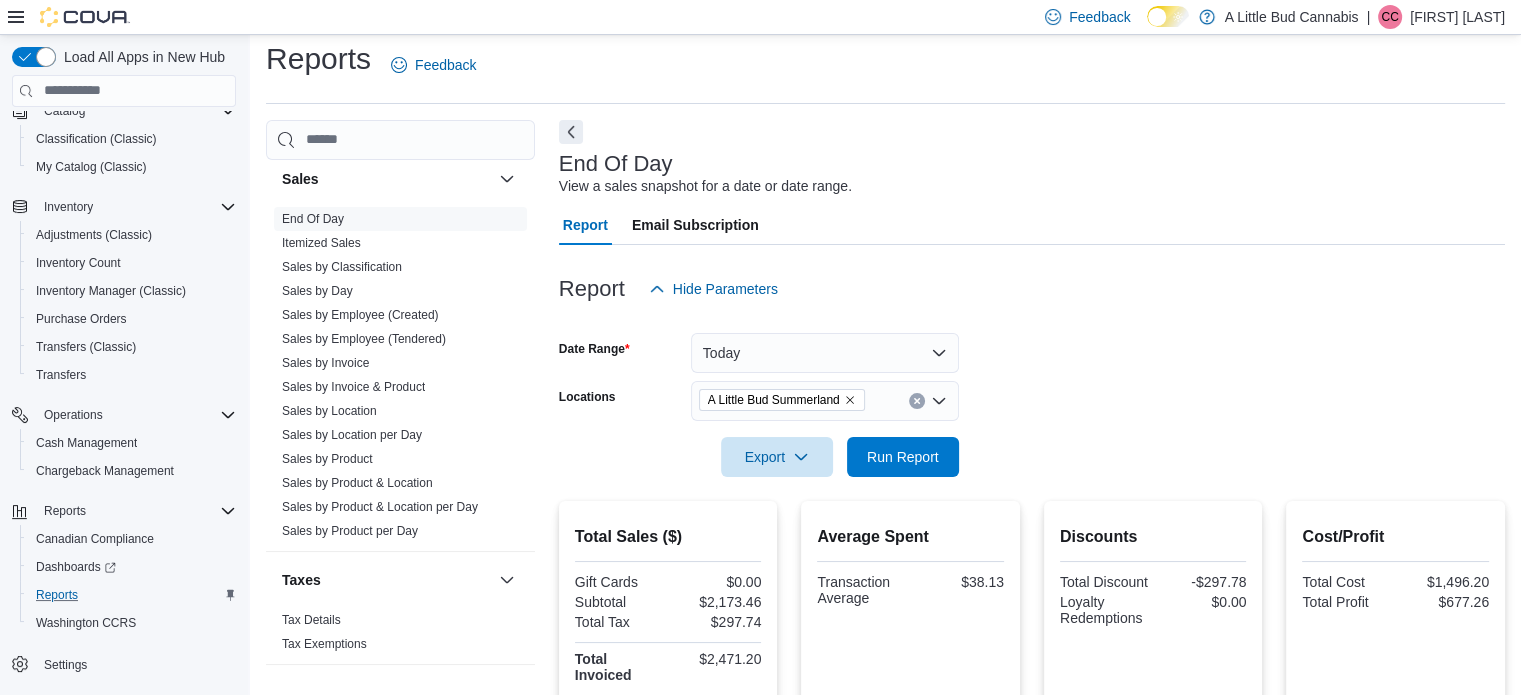 scroll, scrollTop: 0, scrollLeft: 0, axis: both 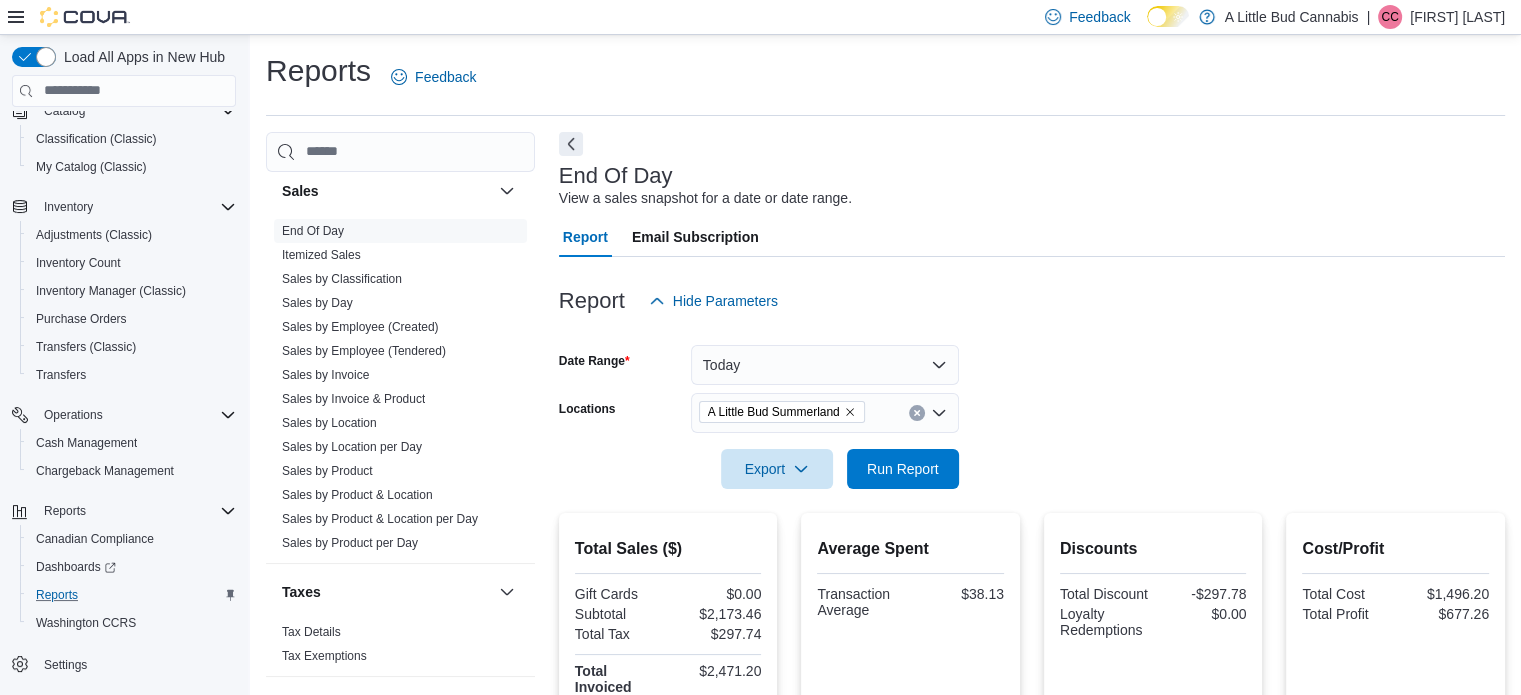 click on "End Of Day    View a sales snapshot for a date or date range. Report Email Subscription Report Hide Parameters   Date Range Today Locations A Little Bud Summerland Export  Run Report Total Sales ($) Gift Cards $0.00 Subtotal $2,173.46 Total Tax $297.74 Total Invoiced $2,471.20 Average Spent Transaction Average $38.13 Discounts Total Discount -$297.78 Loyalty Redemptions $0.00 Cost/Profit Total Cost $1,496.20 Total Profit $677.26 Payment Methods Cash $549.15 Cova Pay $1,922.05 Cashback $0.00 Taxes Bottle Deposit $0.80 GST 5% $111.30 PST 7% $133.98 Vape PST 20% $51.66 Invoices Sold Invoices Sold 56 InvoicesRefunded 1 Net Sold 55 Products Sold Items Sold 123 Items Refunded 1 Net Sold 122 Employee Sales   This table contains 2 rows. Employee Total Invoiced Sales ($) Sales (#) Average Sale Refunds ($) Refunds (#) Average Refund Tips Employee [FIRST] [LAST] Total Invoiced $2,407.56 Sales ($) $2,151.58 Sales (#) 54 Average Sale $39.84 Refunds ($) $34.92 Refunds (#) 1 Average Refund -$34.92 Tips $28.72 Employee $63.64 2 0" at bounding box center (1032, 643) 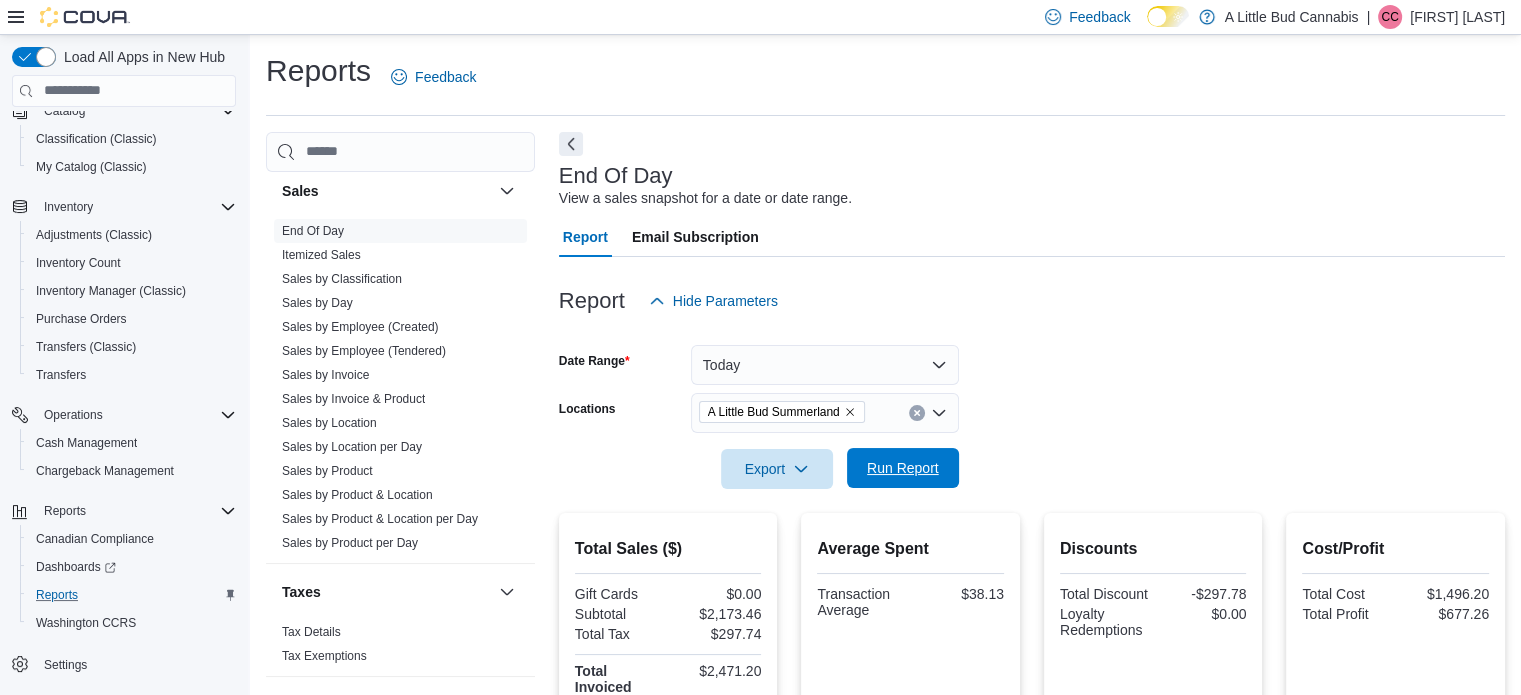 click on "Run Report" at bounding box center [903, 468] 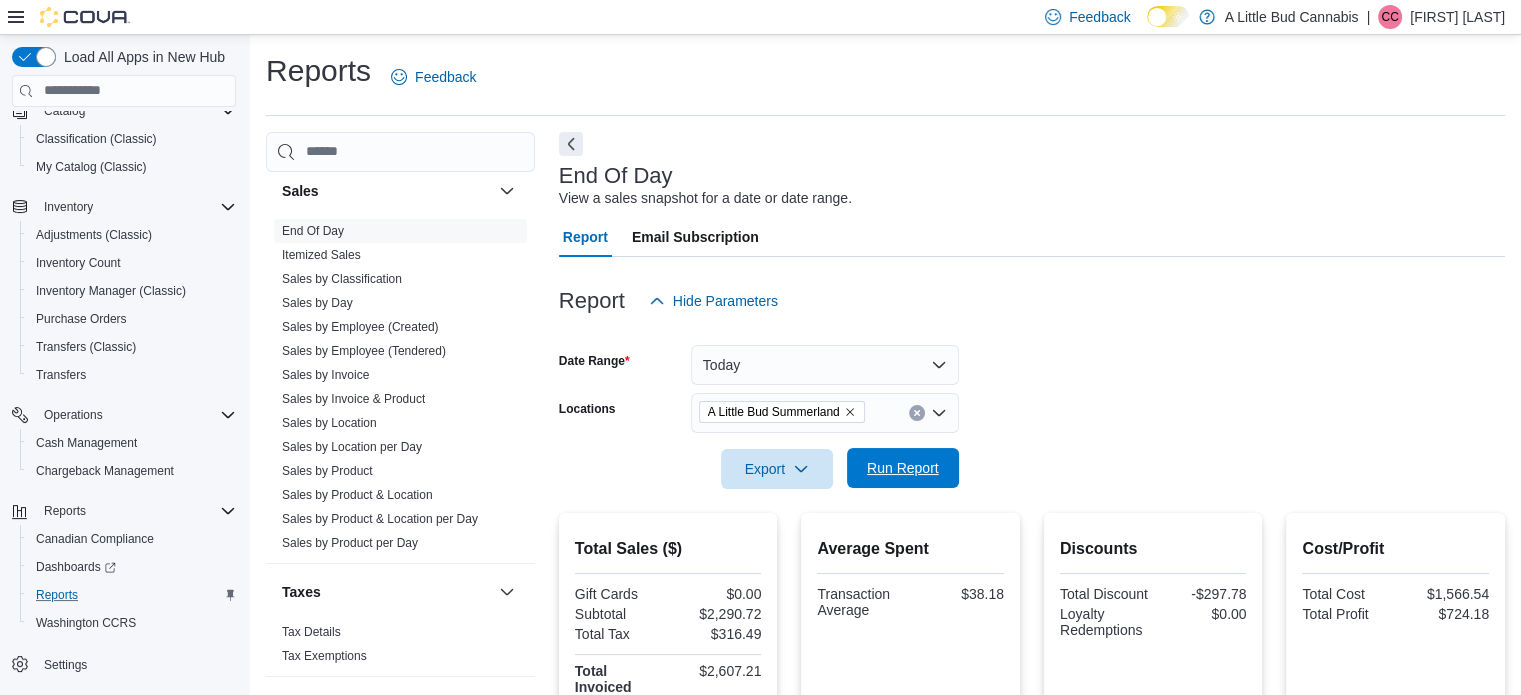 click on "Run Report" at bounding box center [903, 468] 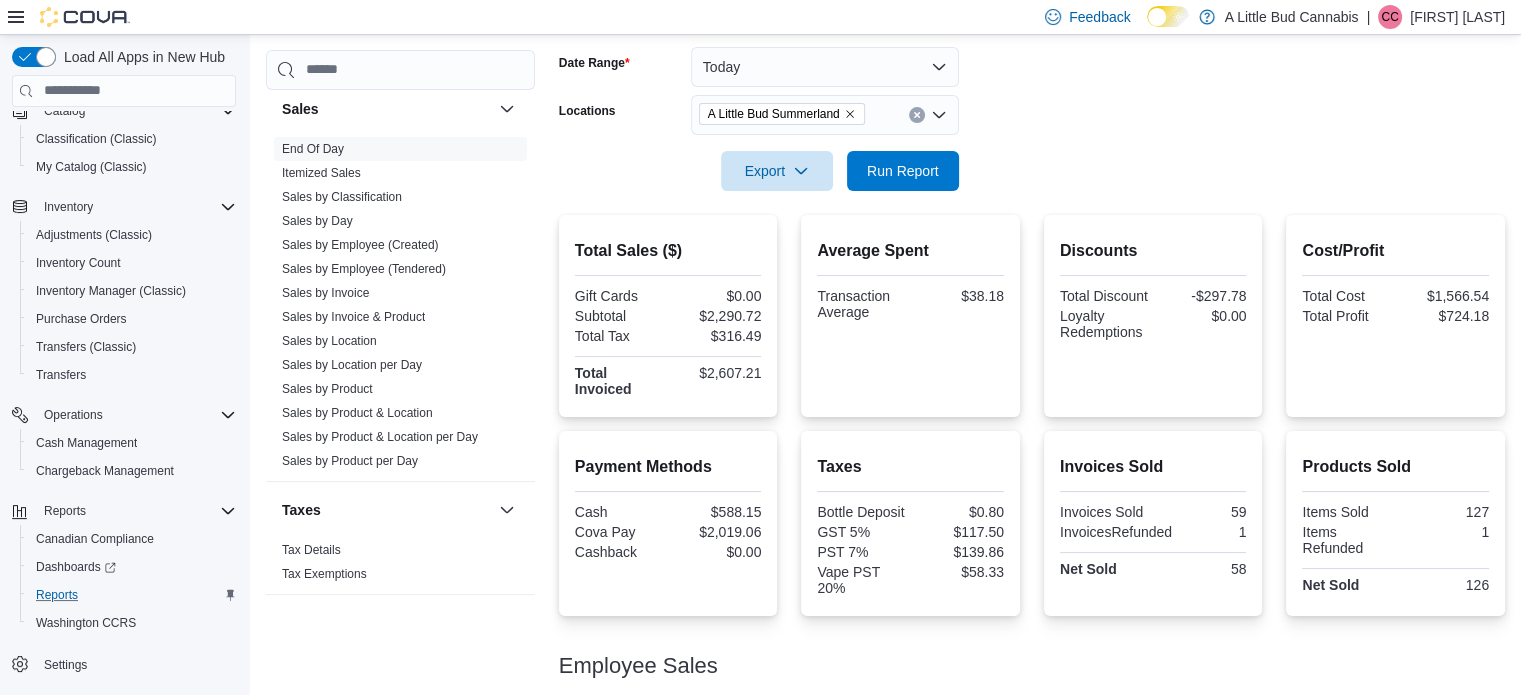 scroll, scrollTop: 425, scrollLeft: 0, axis: vertical 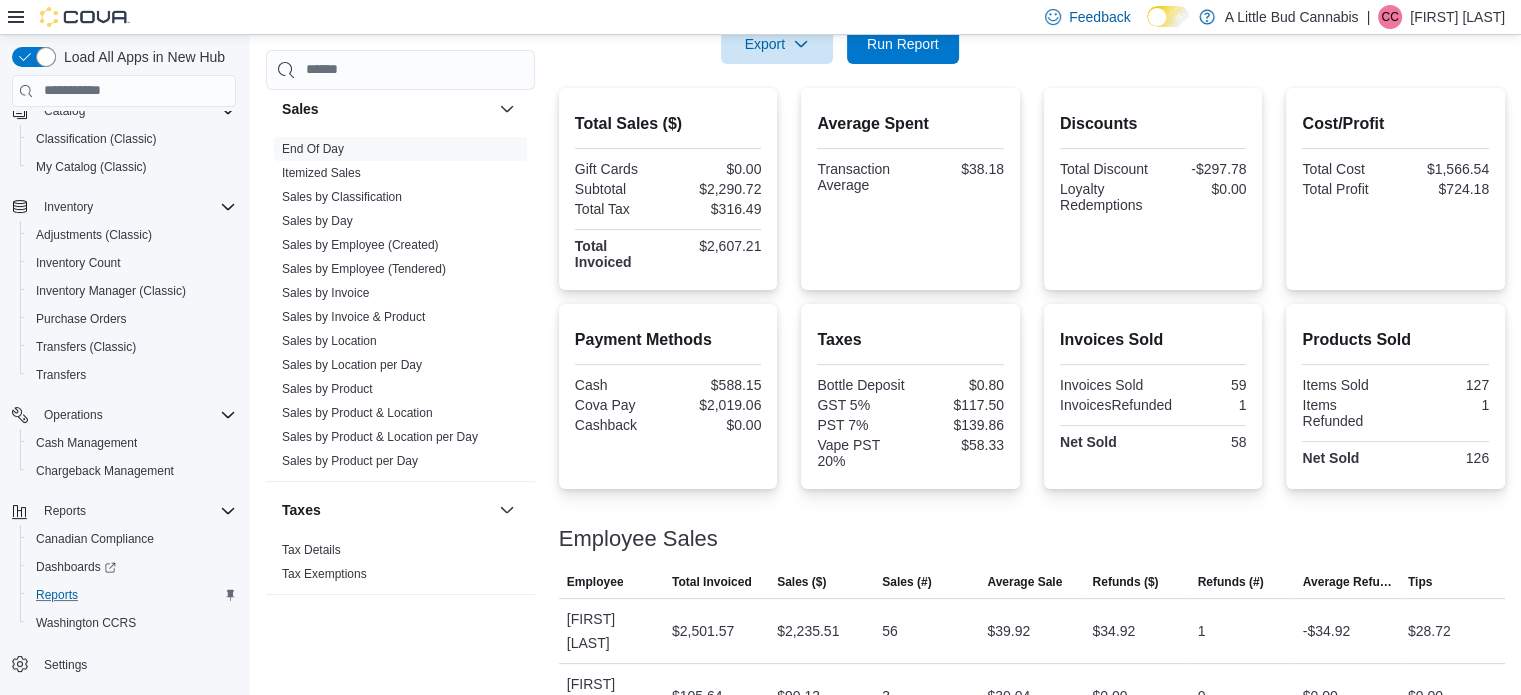 click on "Total Sales ($) Gift Cards $0.00 Subtotal $2,290.72 Total Tax $316.49 Total Invoiced $2,607.21 Average Spent Transaction Average $38.18 Discounts Total Discount -$297.78 Loyalty Redemptions $0.00 Cost/Profit Total Cost $1,566.54 Total Profit $724.18 Payment Methods Cash $588.15 Cova Pay $2,019.06 Cashback $0.00 Taxes Bottle Deposit $0.80 GST 5% $117.50 PST 7% $139.86 Vape PST 20% $58.33 Invoices Sold Invoices Sold 59 InvoicesRefunded 1 Net Sold 58 Products Sold Items Sold 127 Items Refunded 1 Net Sold 126 Employee Sales   This table contains 2 rows. Employee Total Invoiced Sales ($) Sales (#) Average Sale Refunds ($) Refunds (#) Average Refund Tips Employee [FIRST] [LAST] Total Invoiced $2,501.57 Sales ($) $2,235.51 Sales (#) 56 Average Sale $39.92 Refunds ($) $34.92 Refunds (#) 1 Average Refund -$34.92 Tips $28.72 Employee [FIRST] [LAST] Total Invoiced $105.64 Sales ($) $90.13 Sales (#) 3 Average Sale $30.04 Refunds ($) $0.00 Refunds (#) 0 Average Refund $0.00 Tips $0.00" at bounding box center (1032, 408) 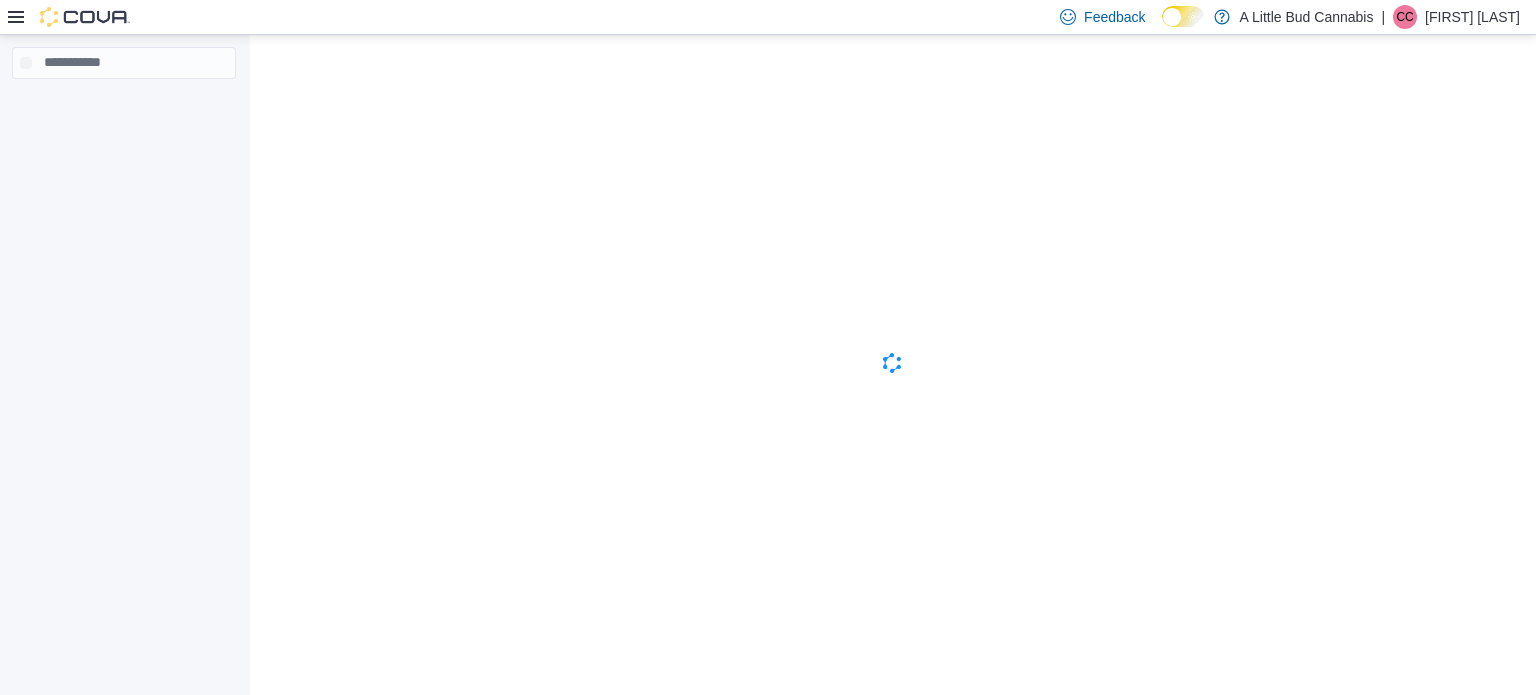 scroll, scrollTop: 0, scrollLeft: 0, axis: both 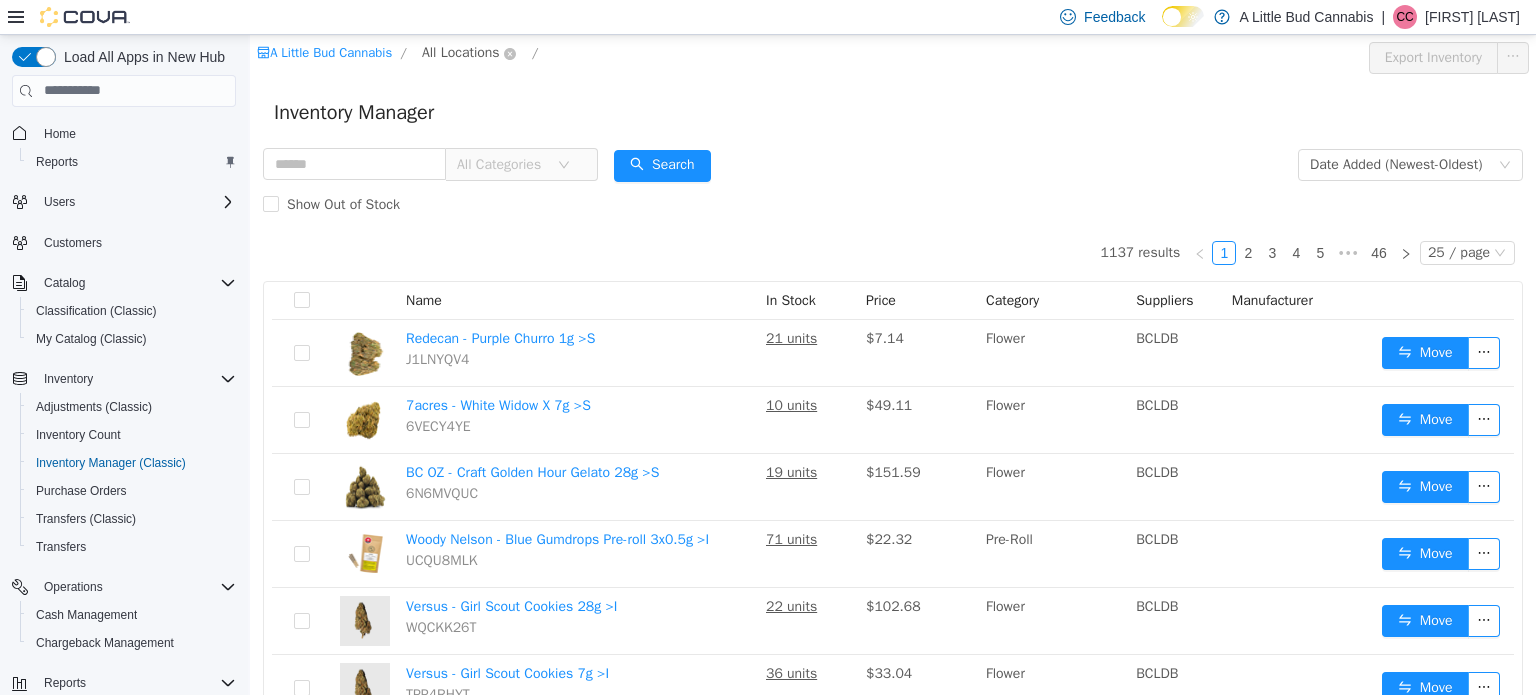 click on "All Locations" at bounding box center (461, 52) 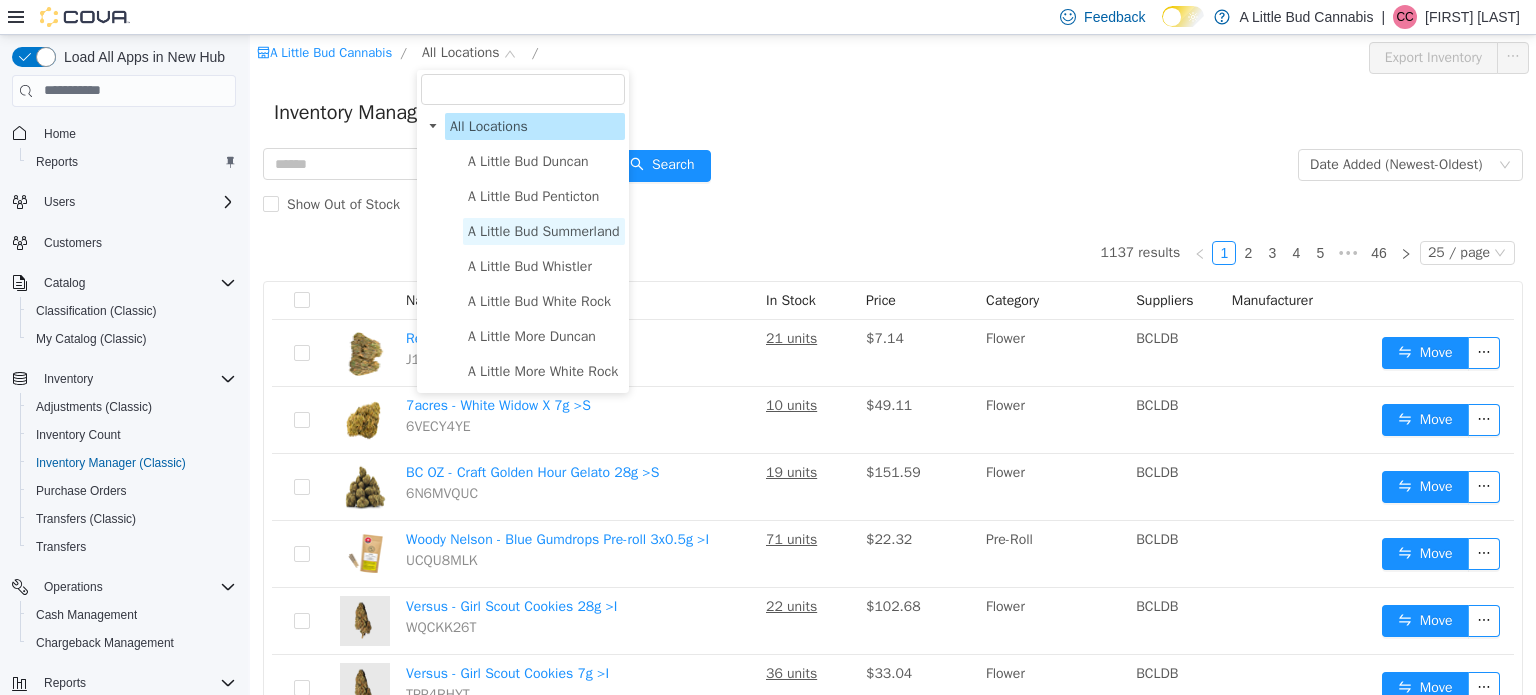 click on "A Little Bud Summerland" at bounding box center [544, 230] 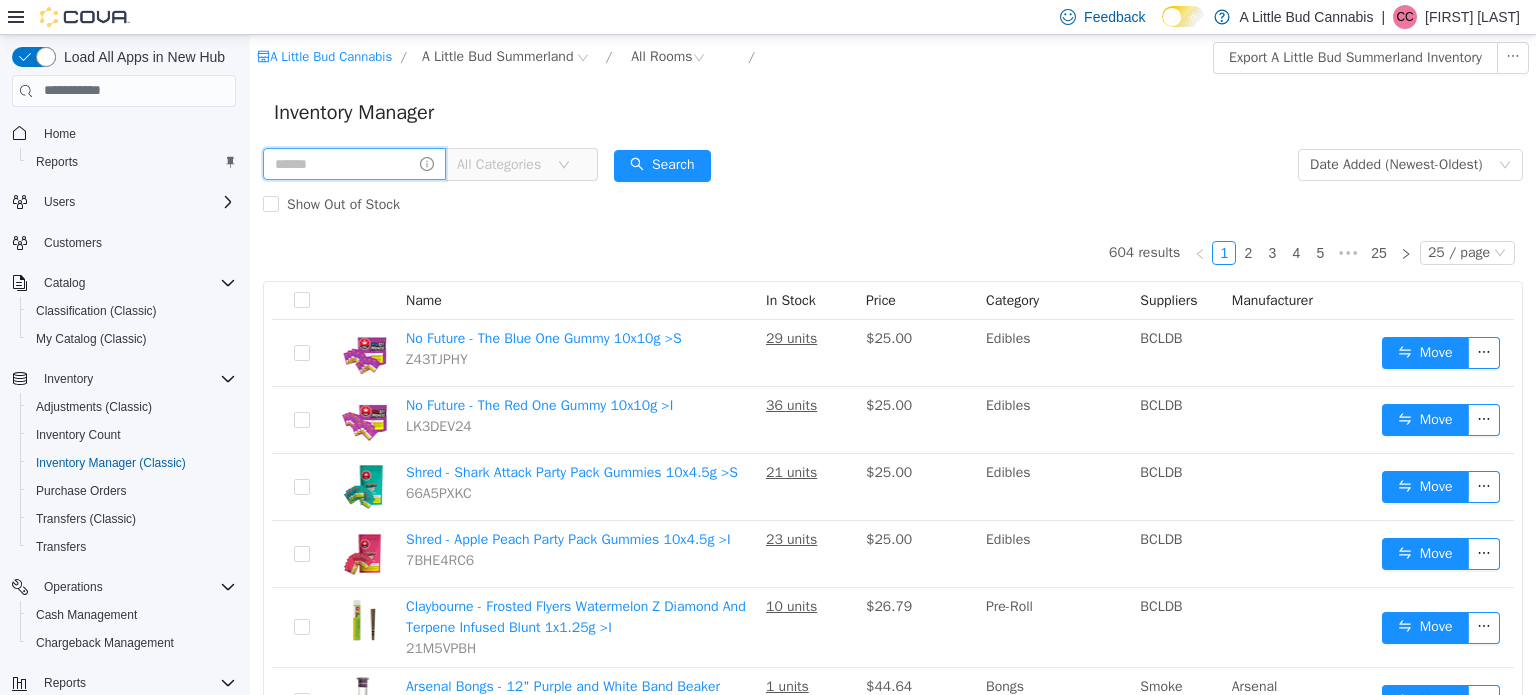 click at bounding box center [354, 163] 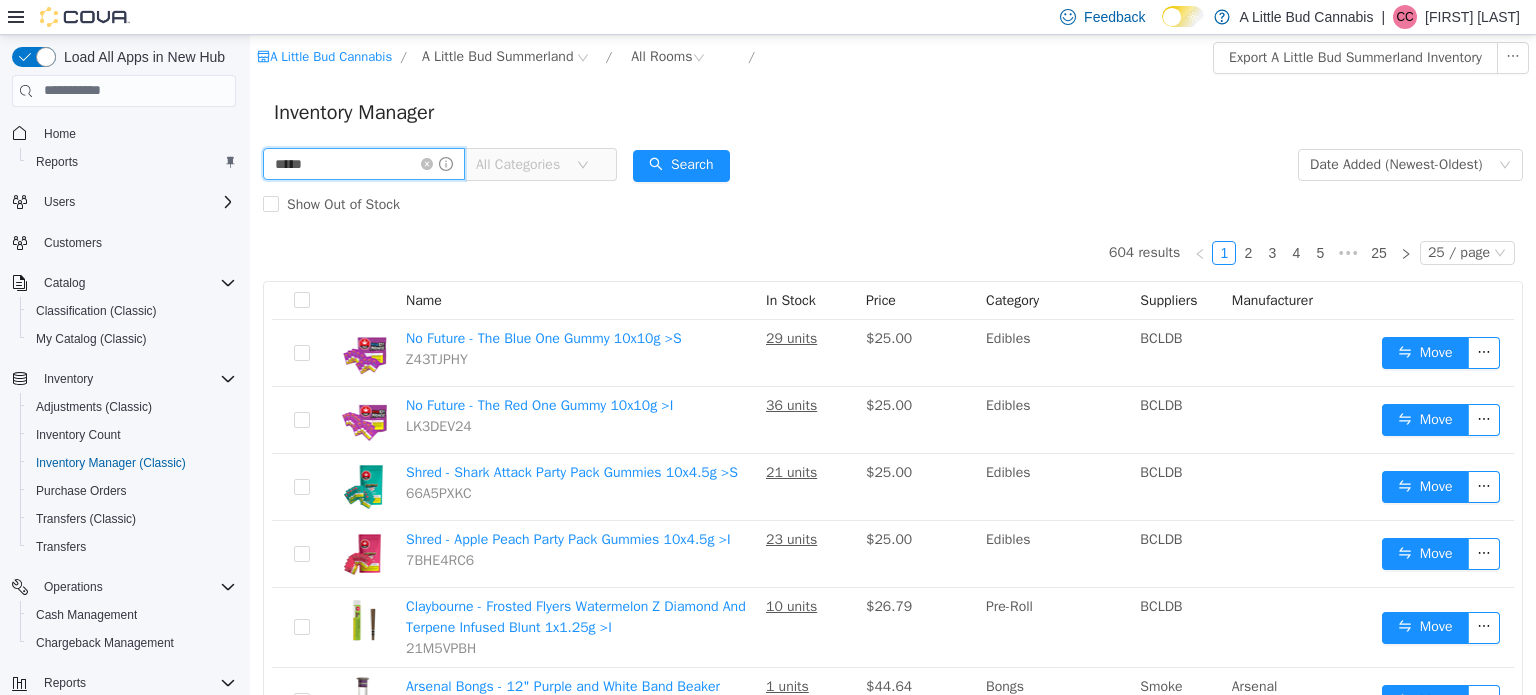 type on "*****" 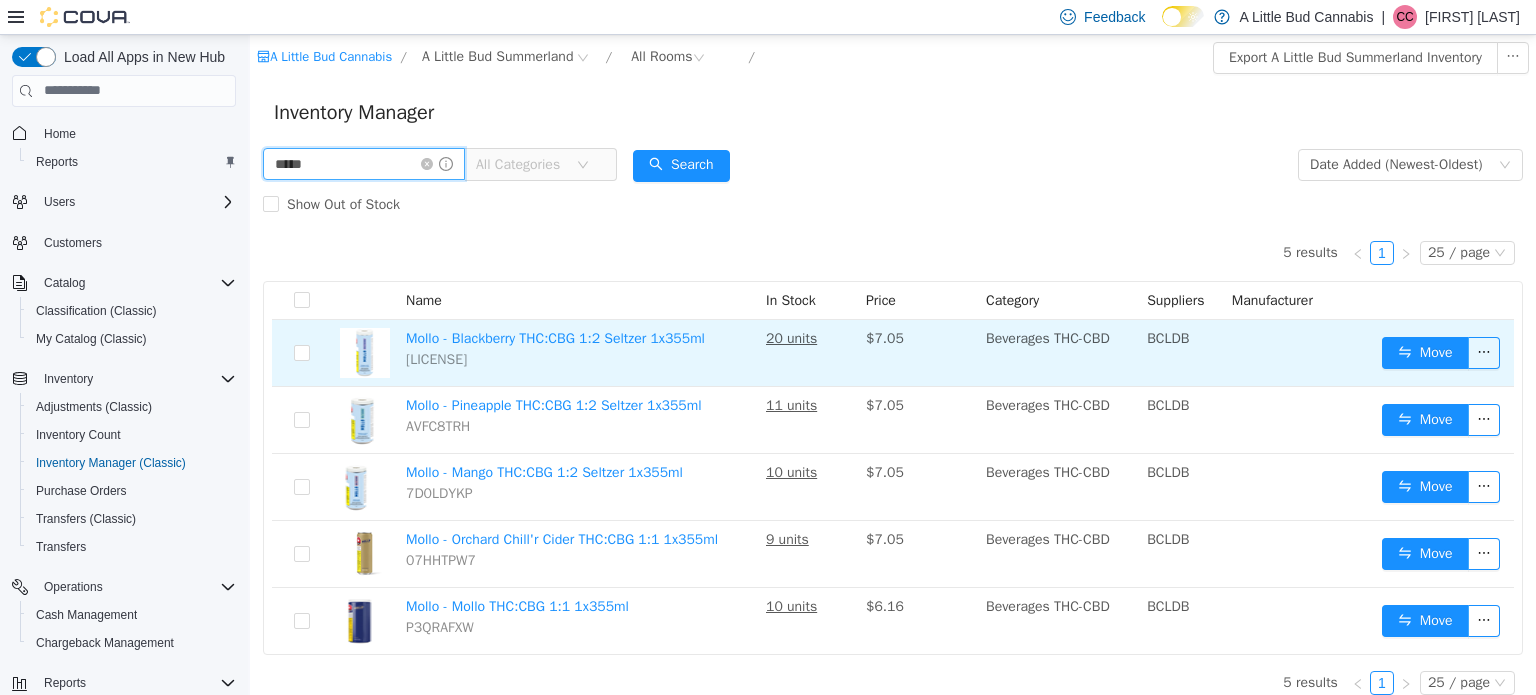 scroll, scrollTop: 15, scrollLeft: 0, axis: vertical 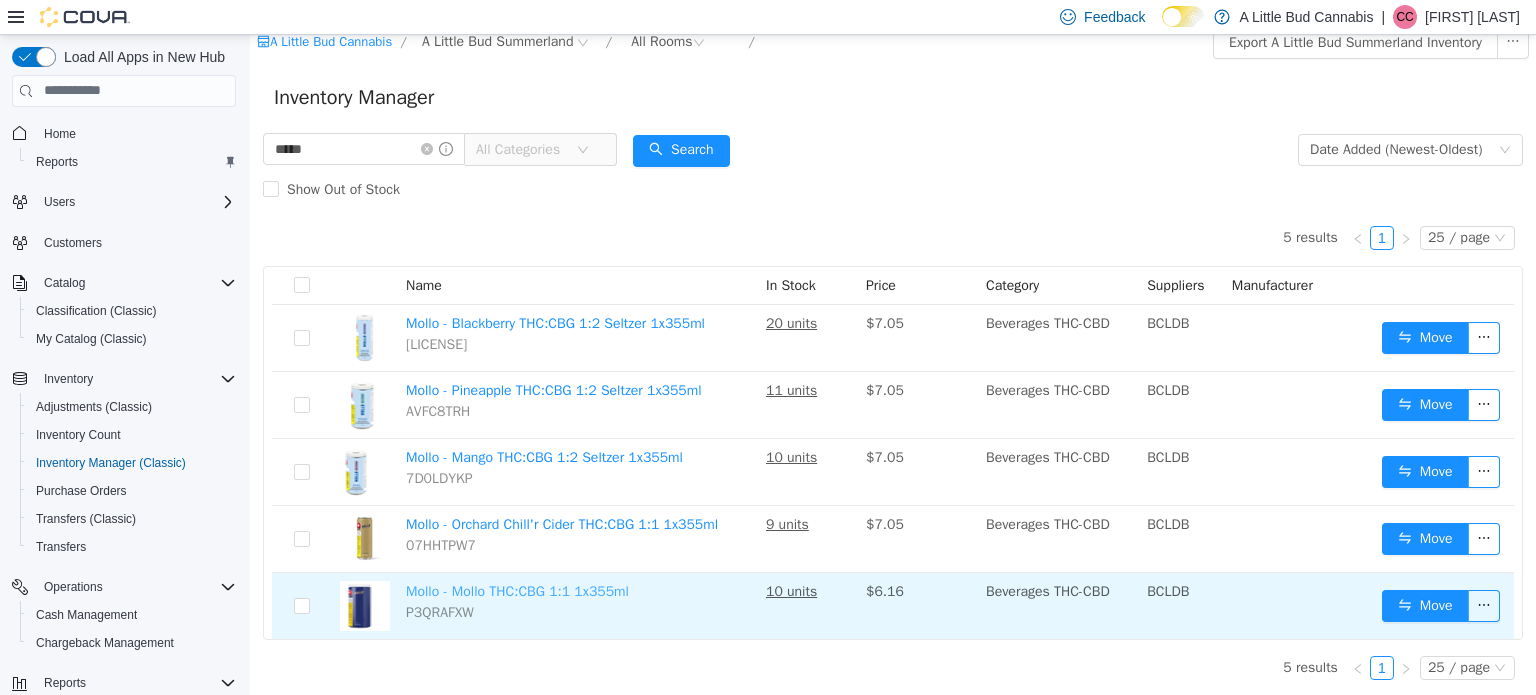 click on "Mollo - Mollo THC:CBG 1:1 1x355ml" at bounding box center (517, 590) 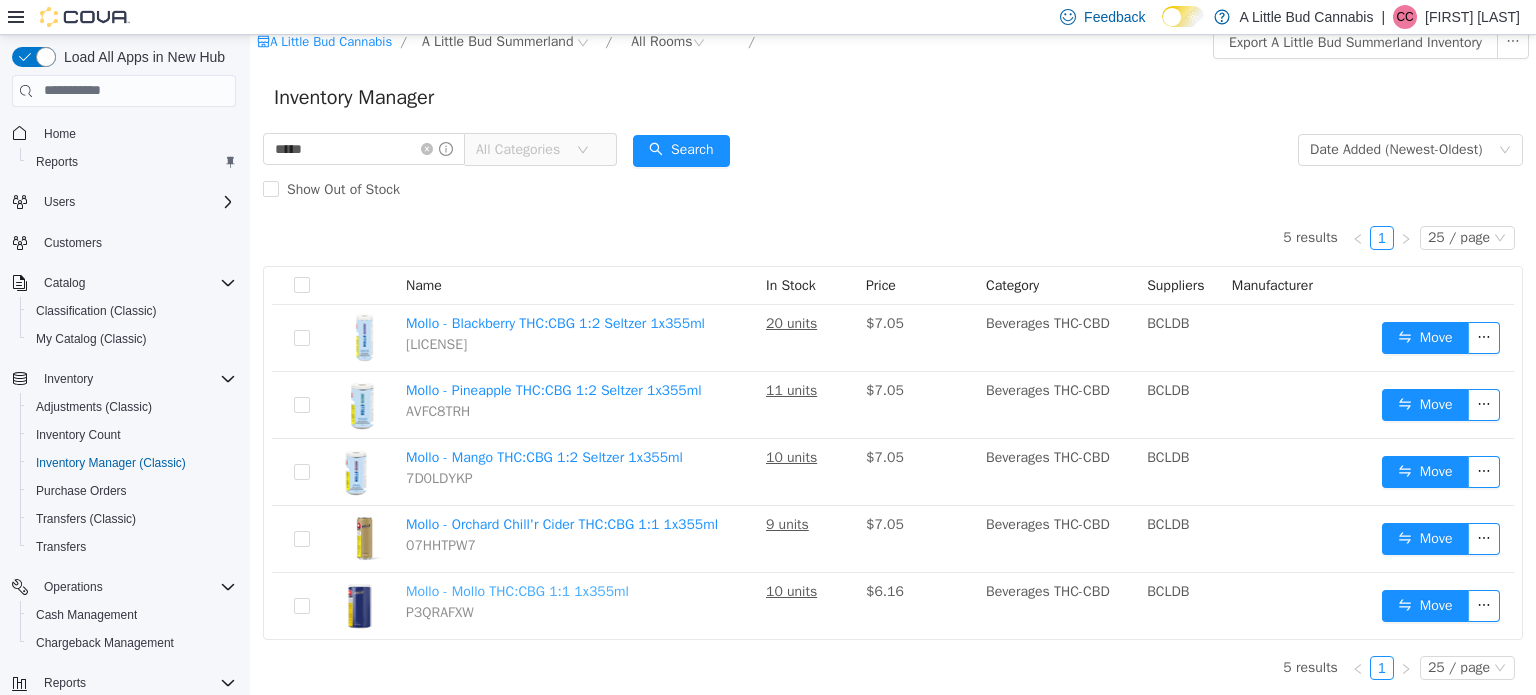 scroll, scrollTop: 0, scrollLeft: 0, axis: both 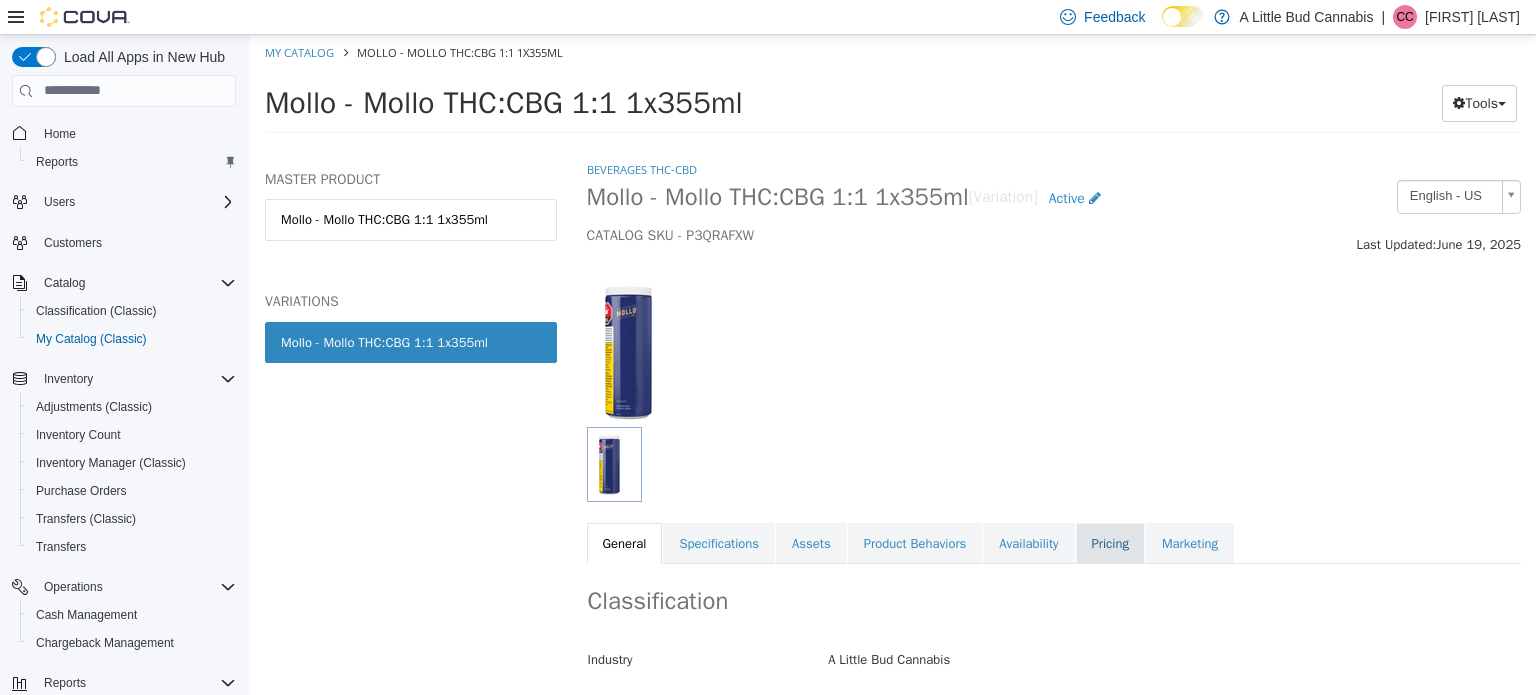 click on "Pricing" at bounding box center (1110, 543) 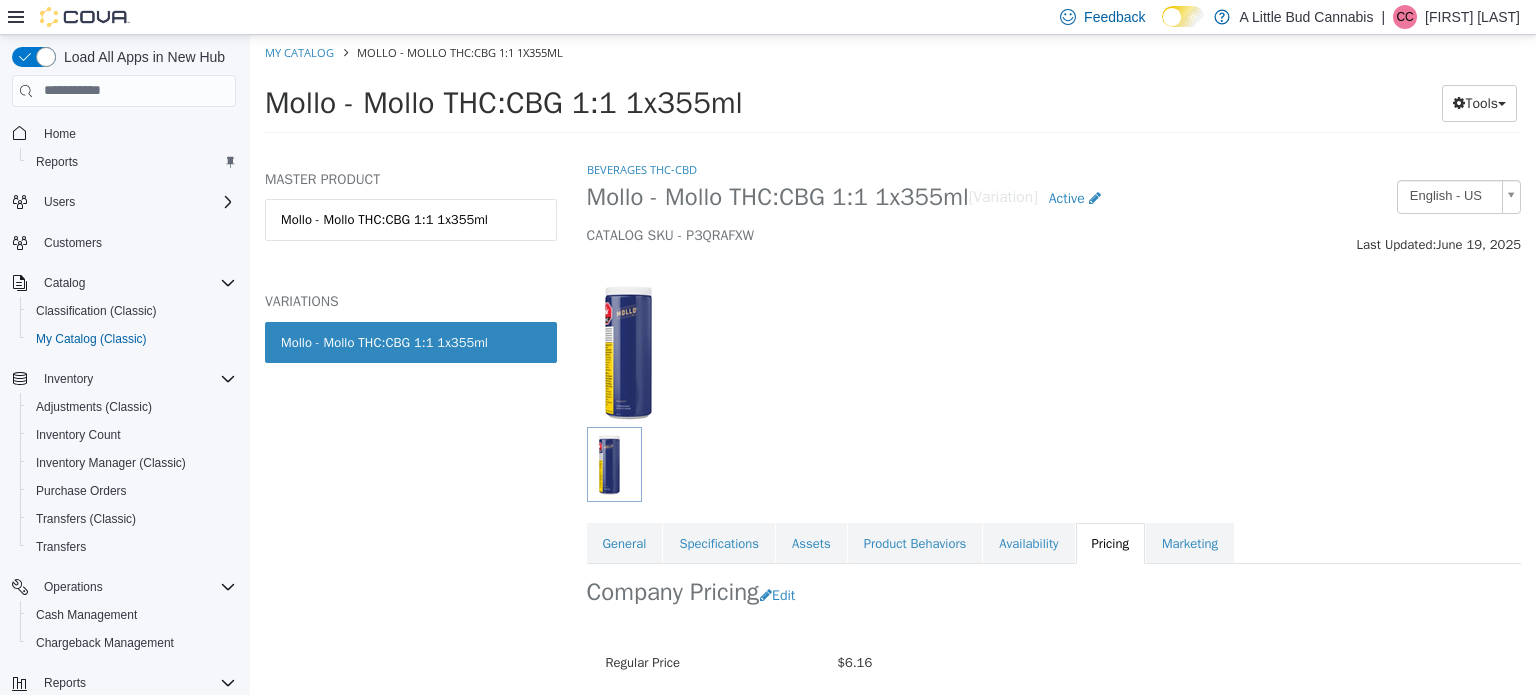 scroll, scrollTop: 179, scrollLeft: 0, axis: vertical 